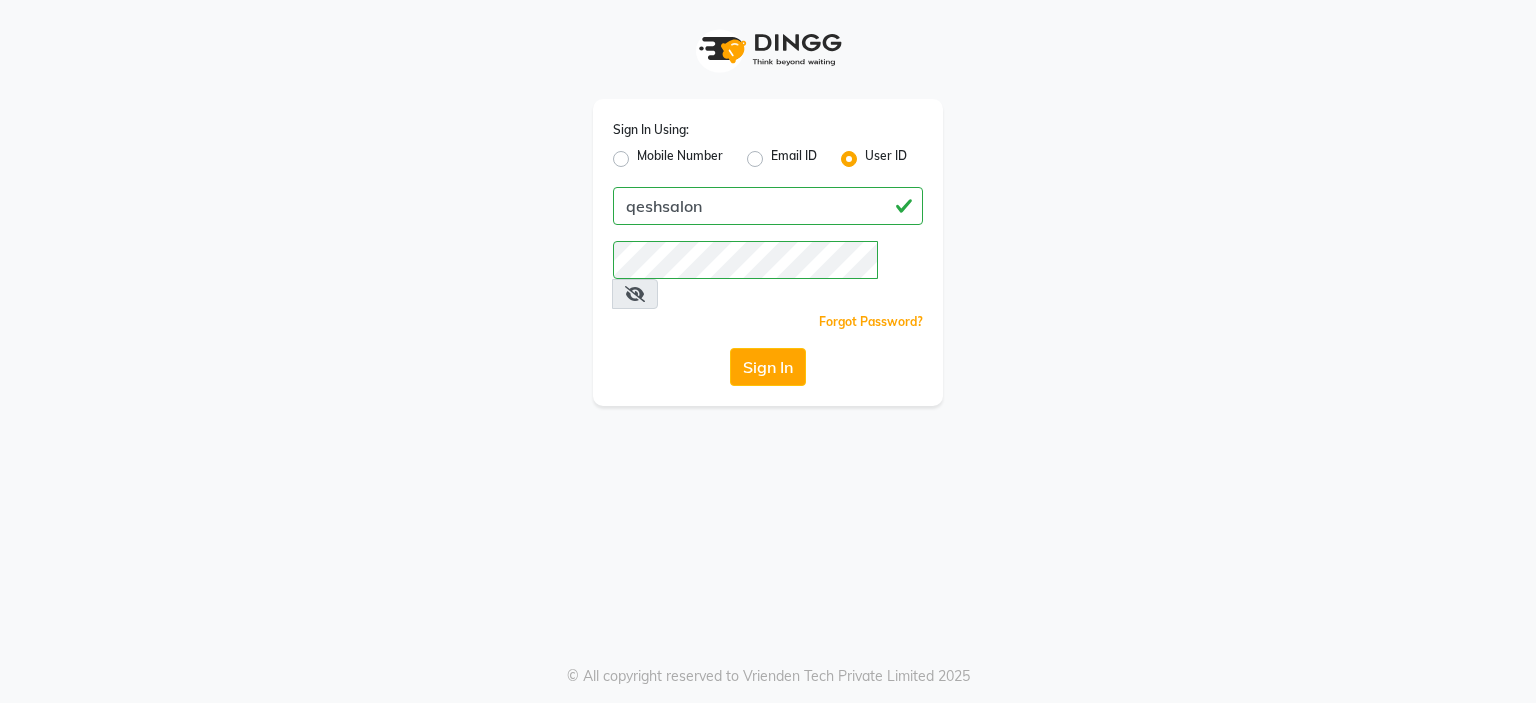 scroll, scrollTop: 0, scrollLeft: 0, axis: both 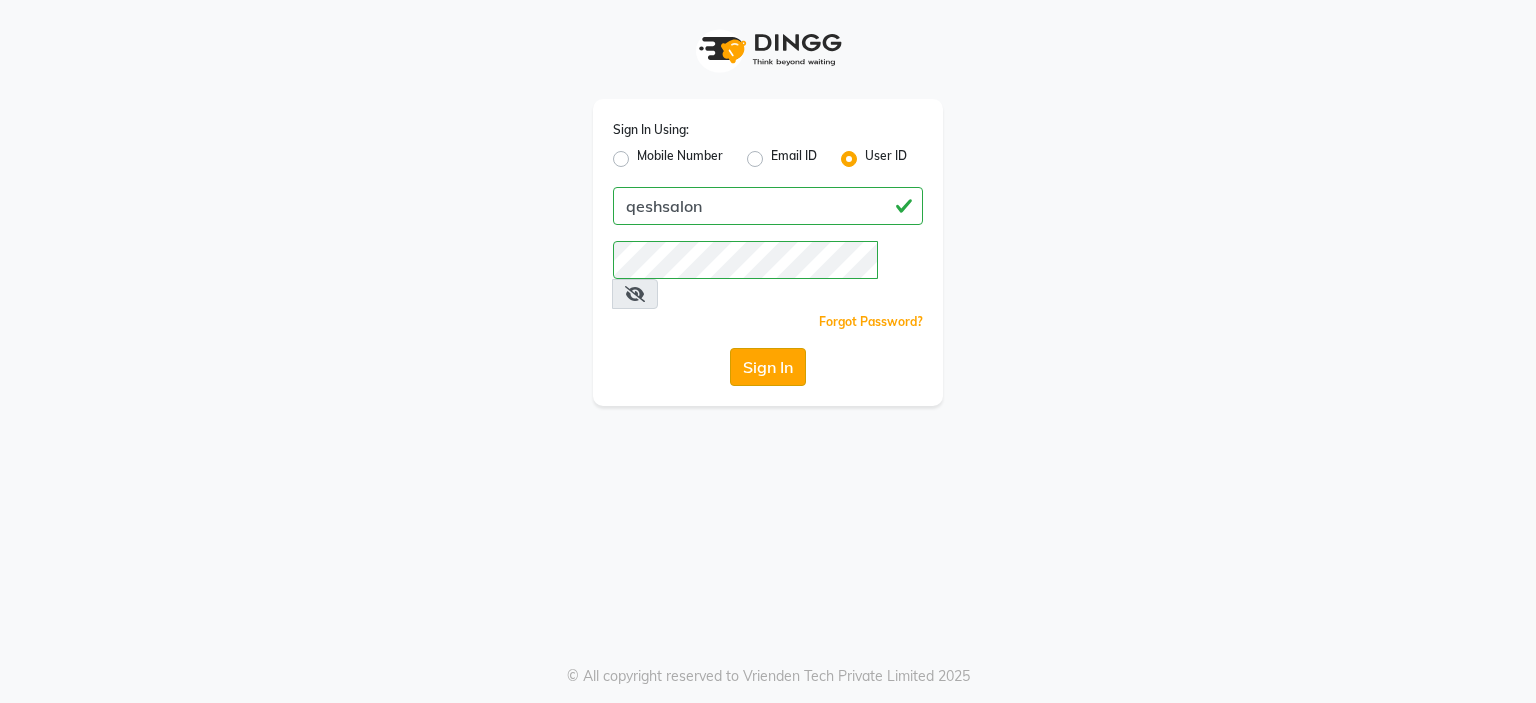 click on "Sign In" 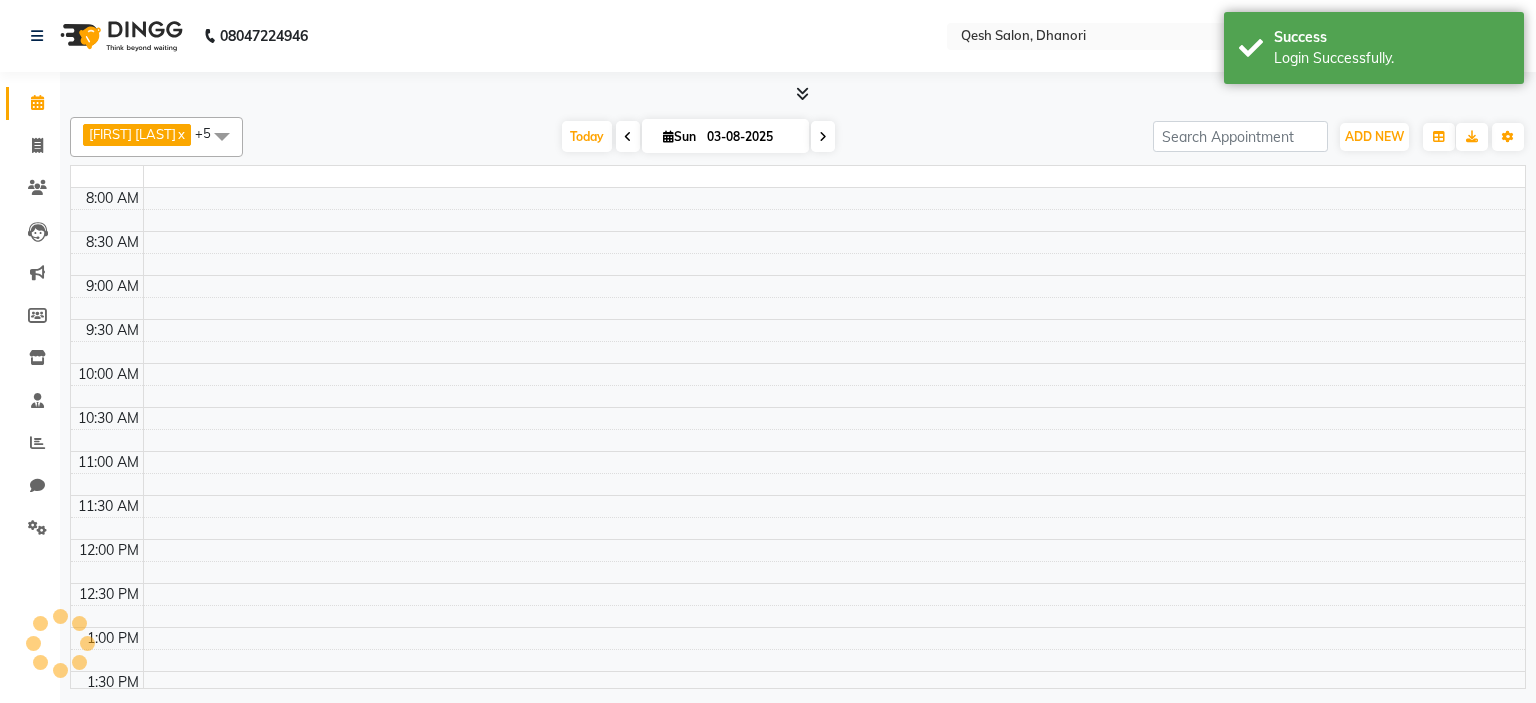 select on "en" 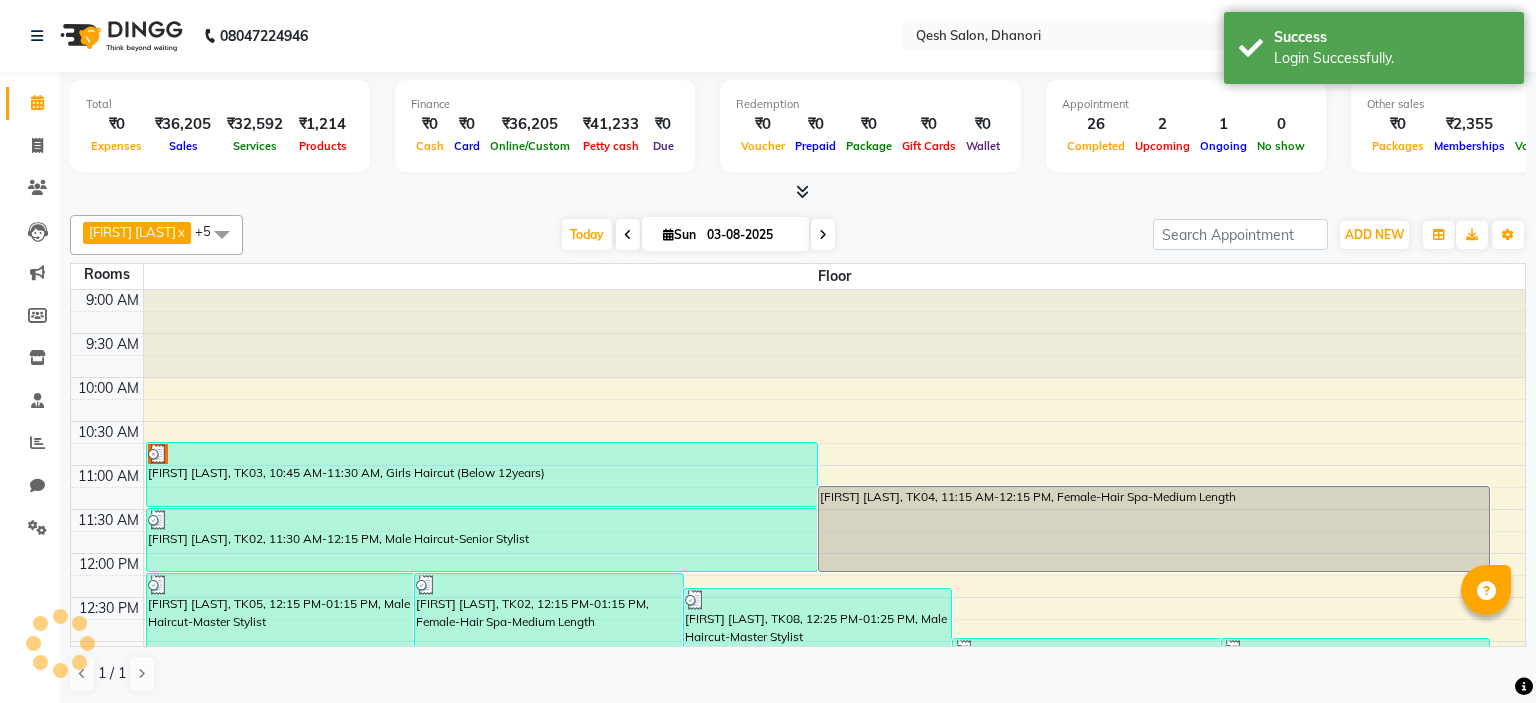 scroll, scrollTop: 0, scrollLeft: 0, axis: both 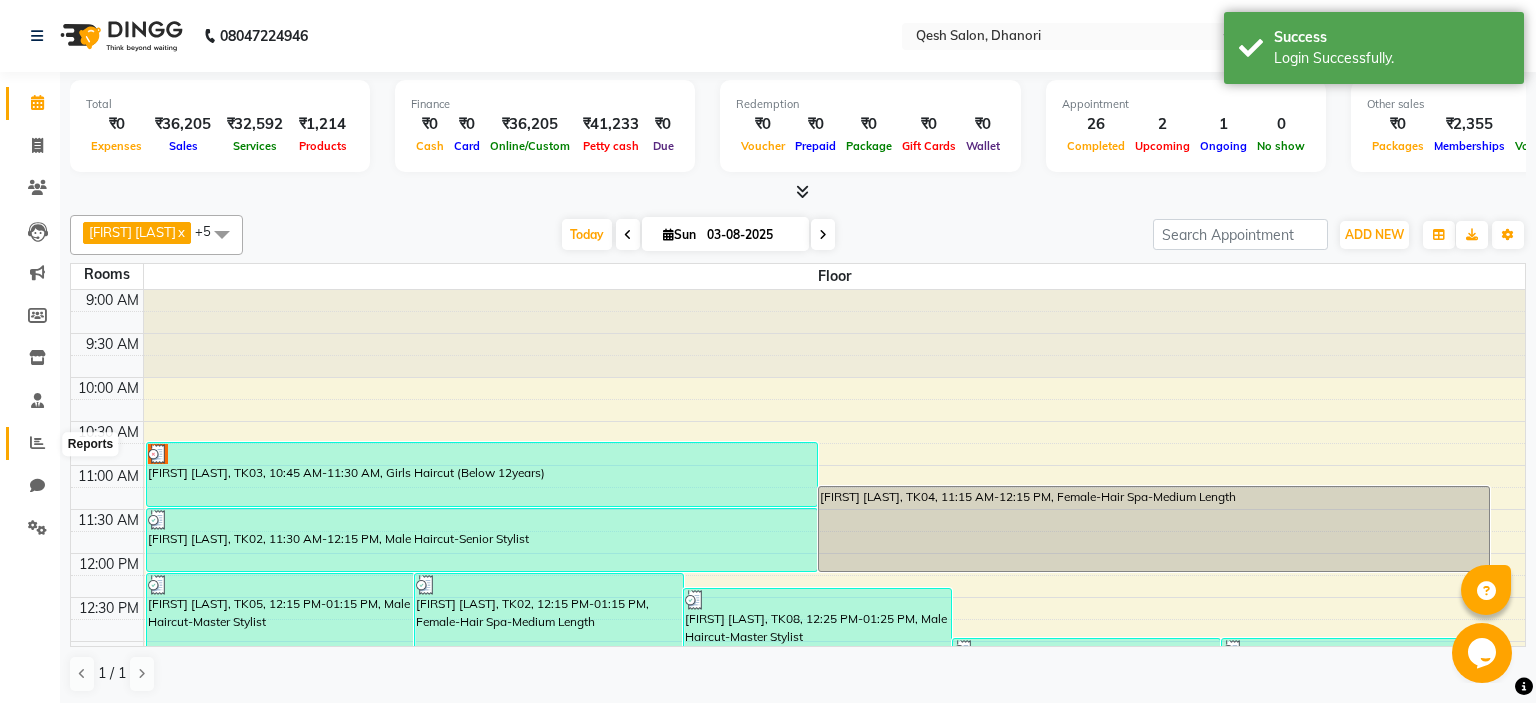 click 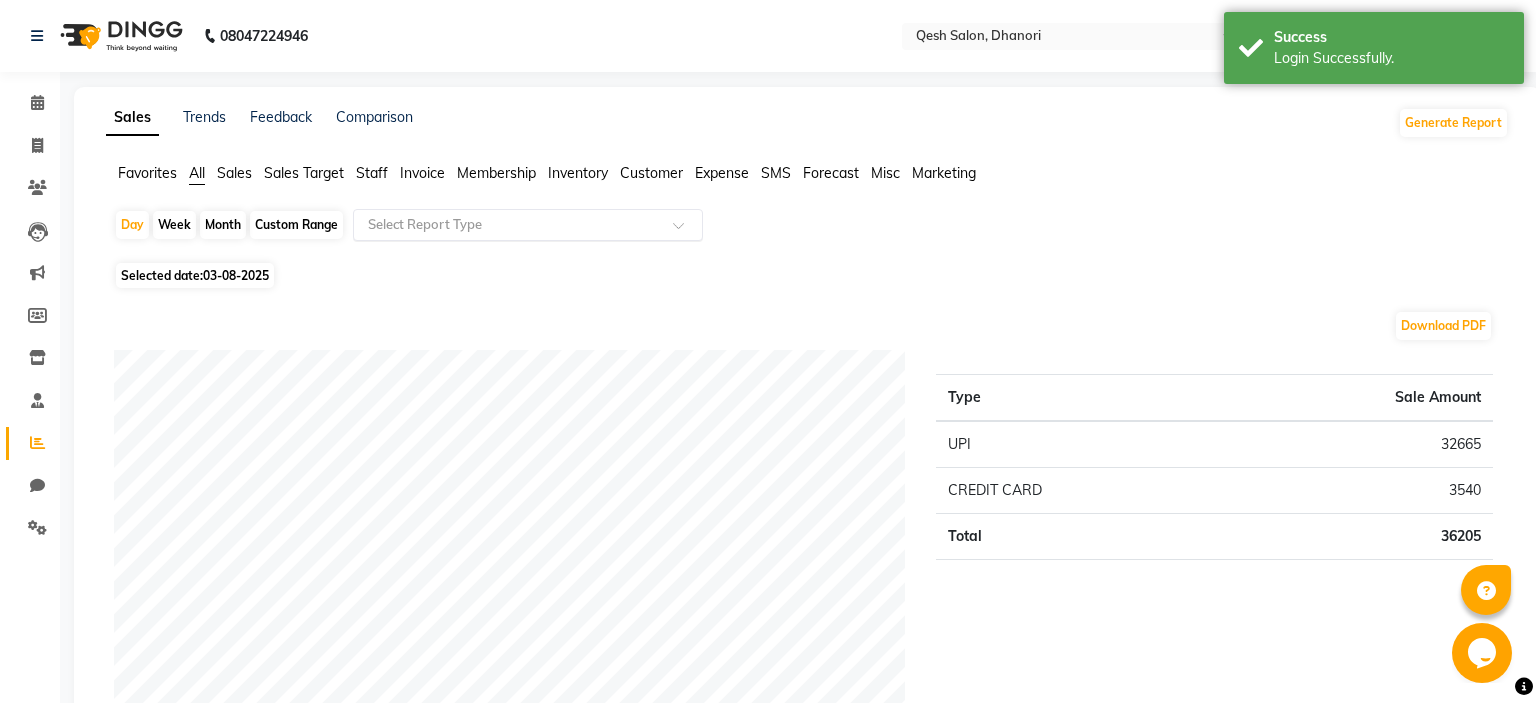 click on "Select Report Type" 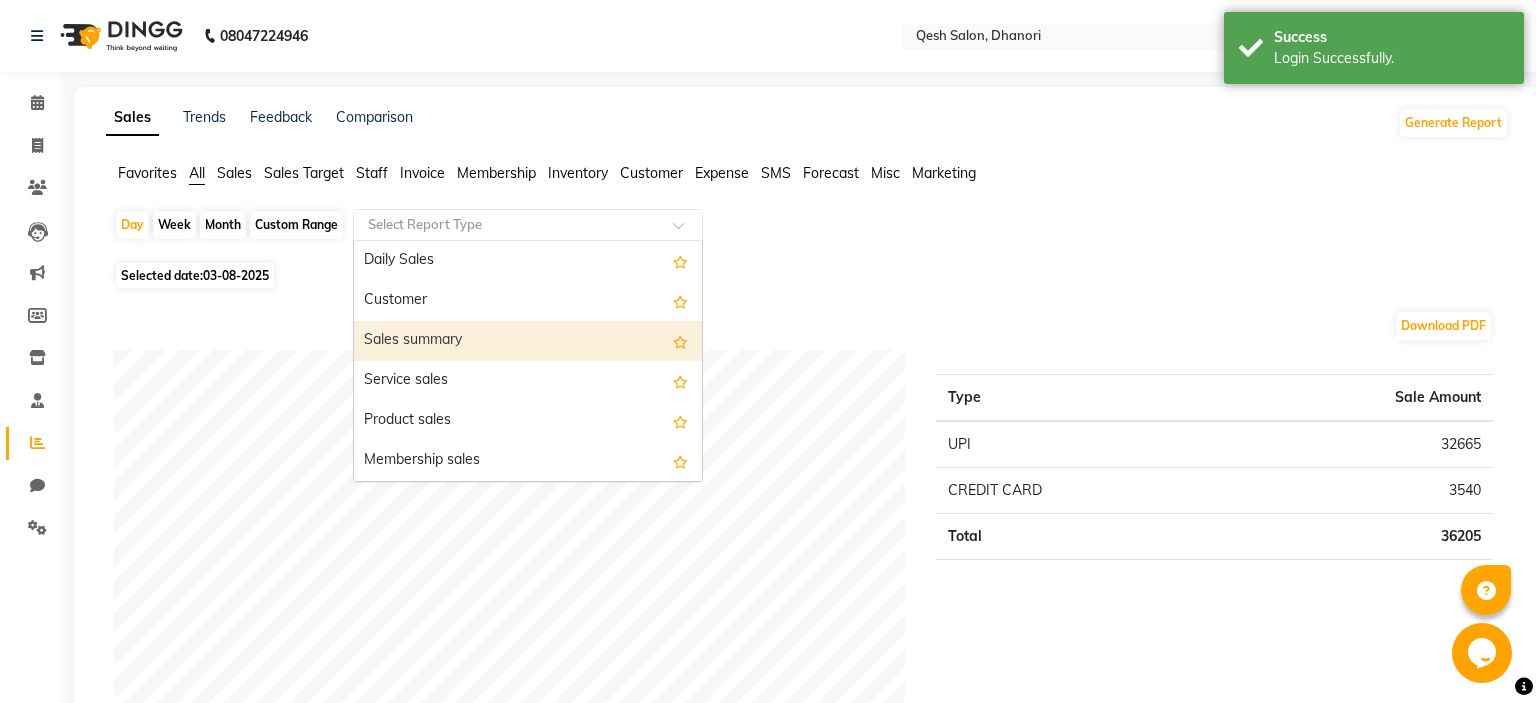 click on "Sales summary" at bounding box center [528, 341] 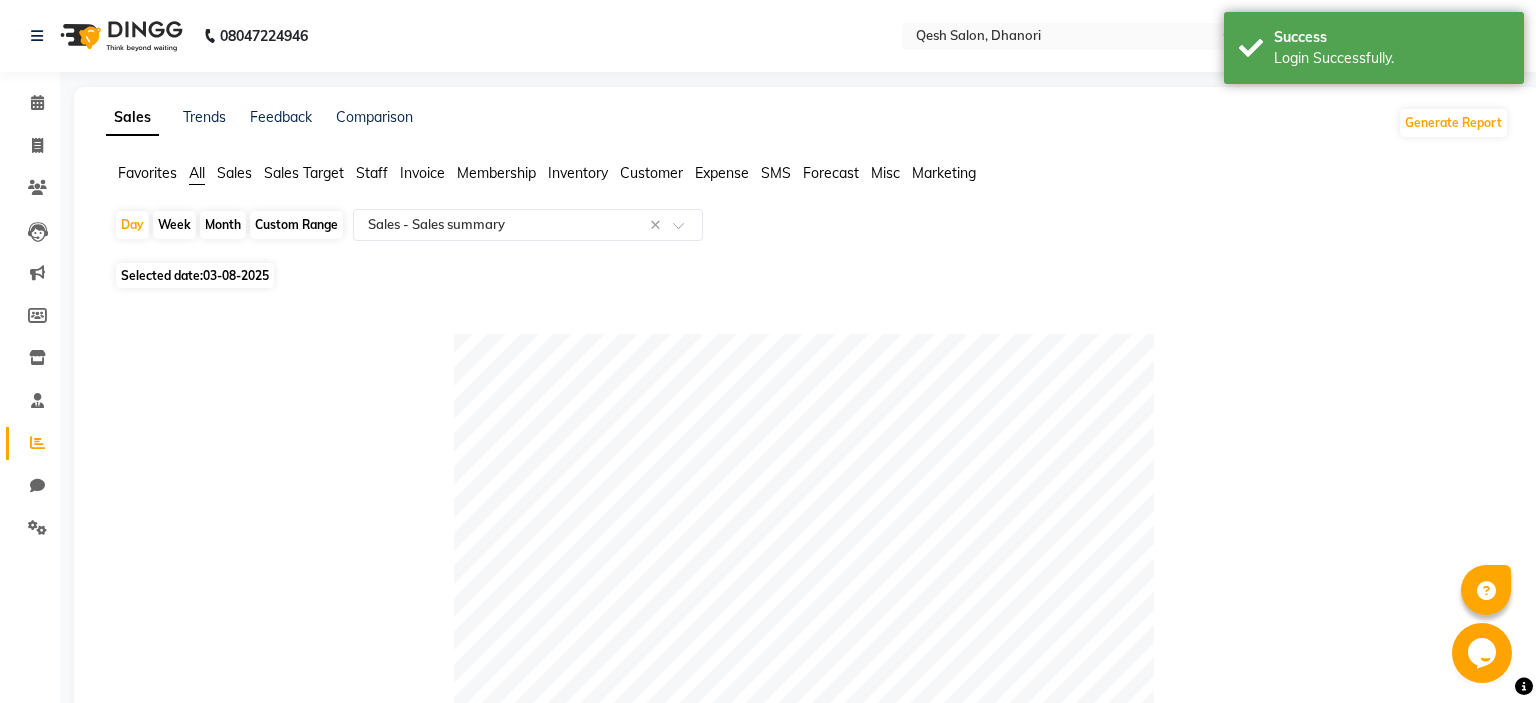click on "03-08-2025" 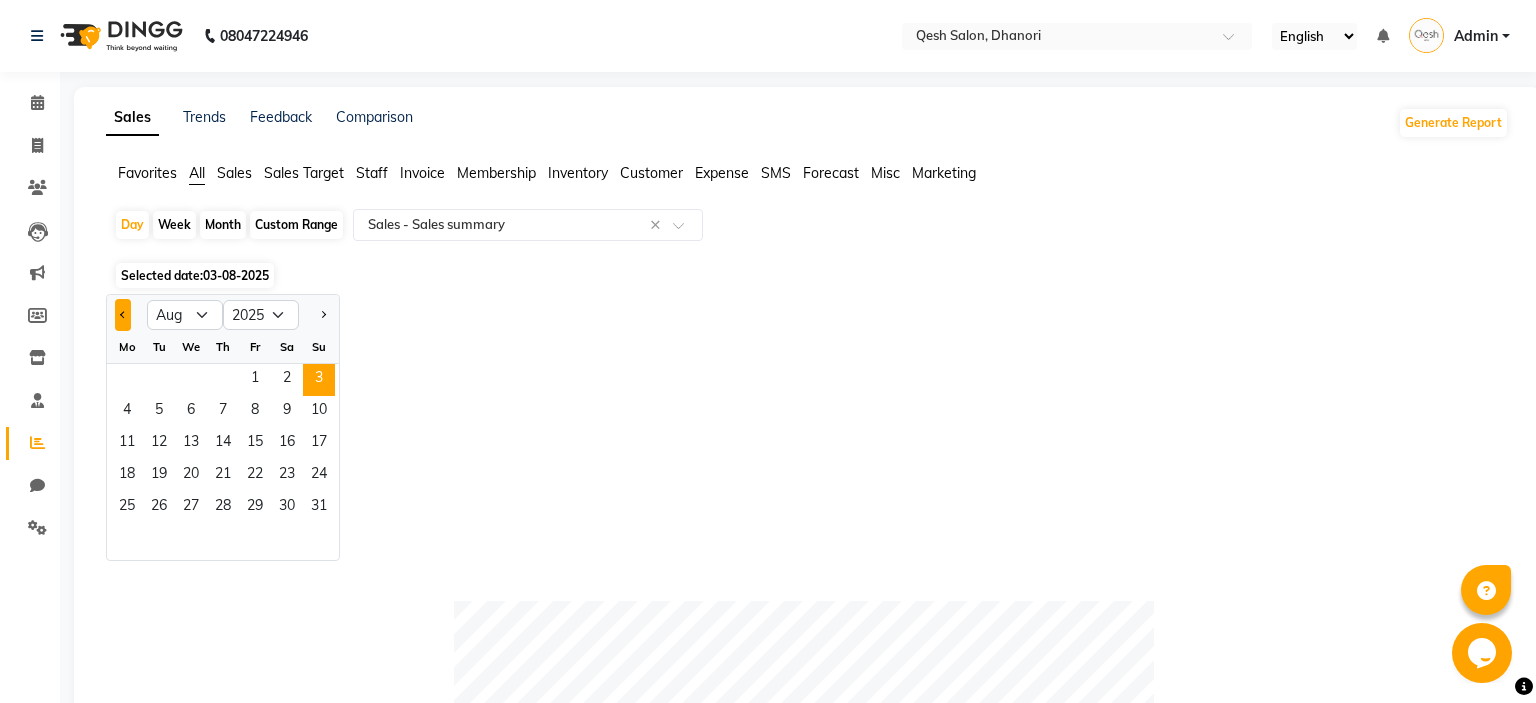 click 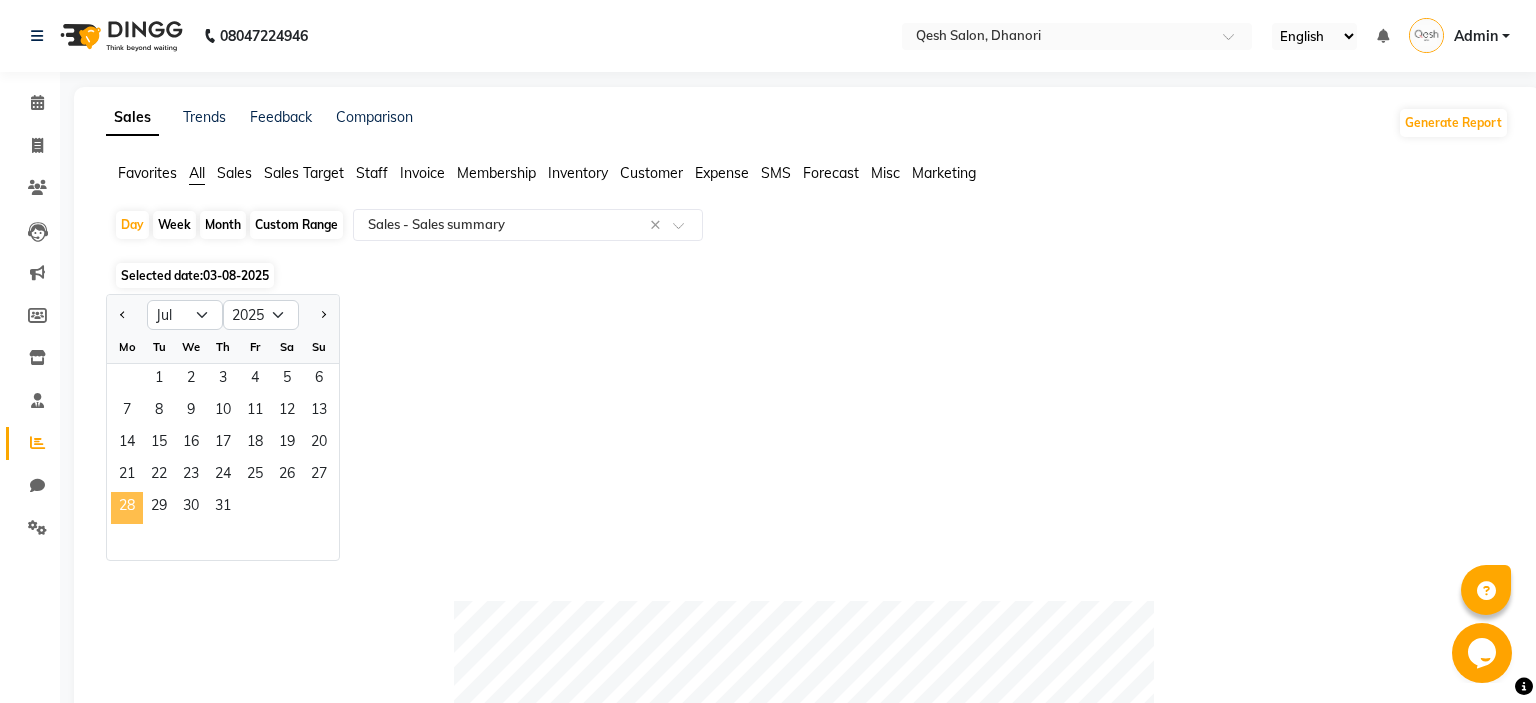 click on "28" 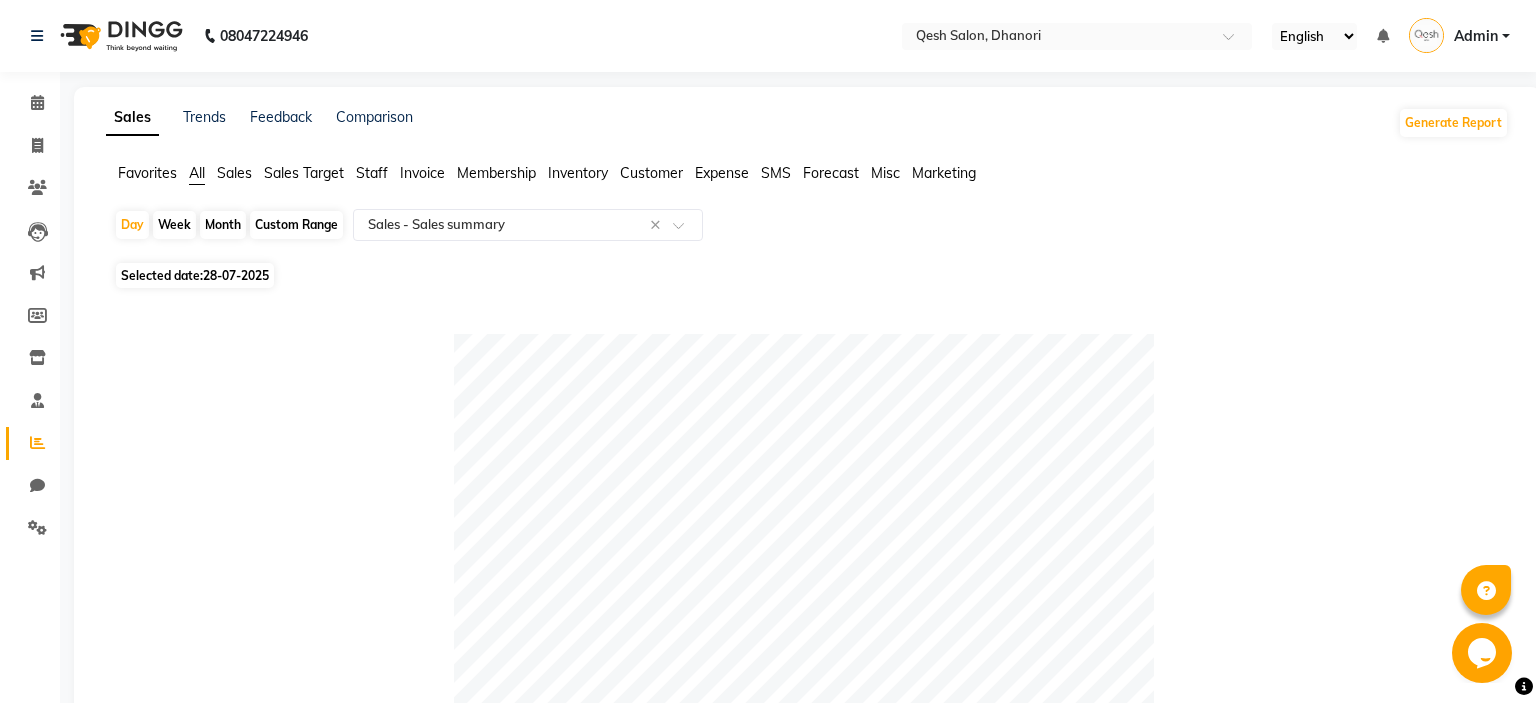 click on "Week" 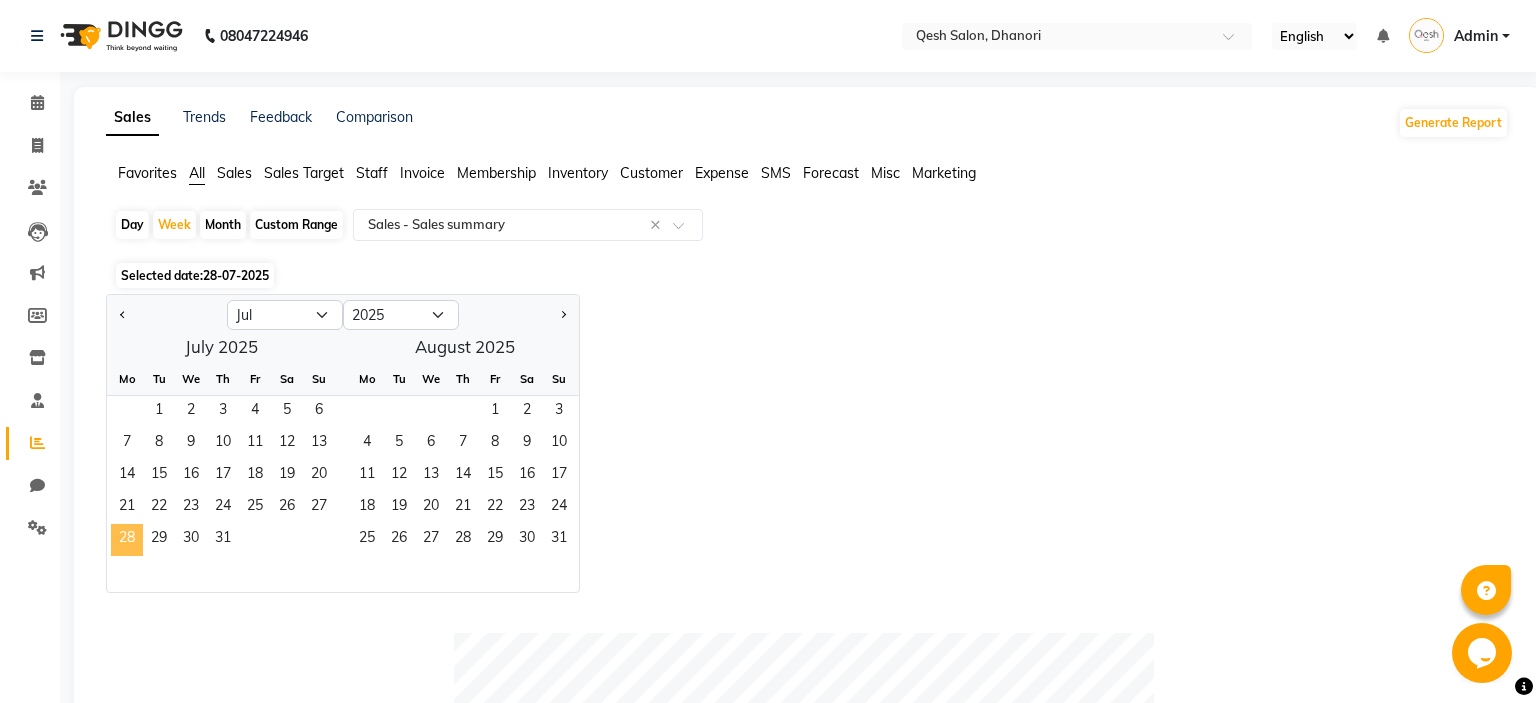 click on "28" 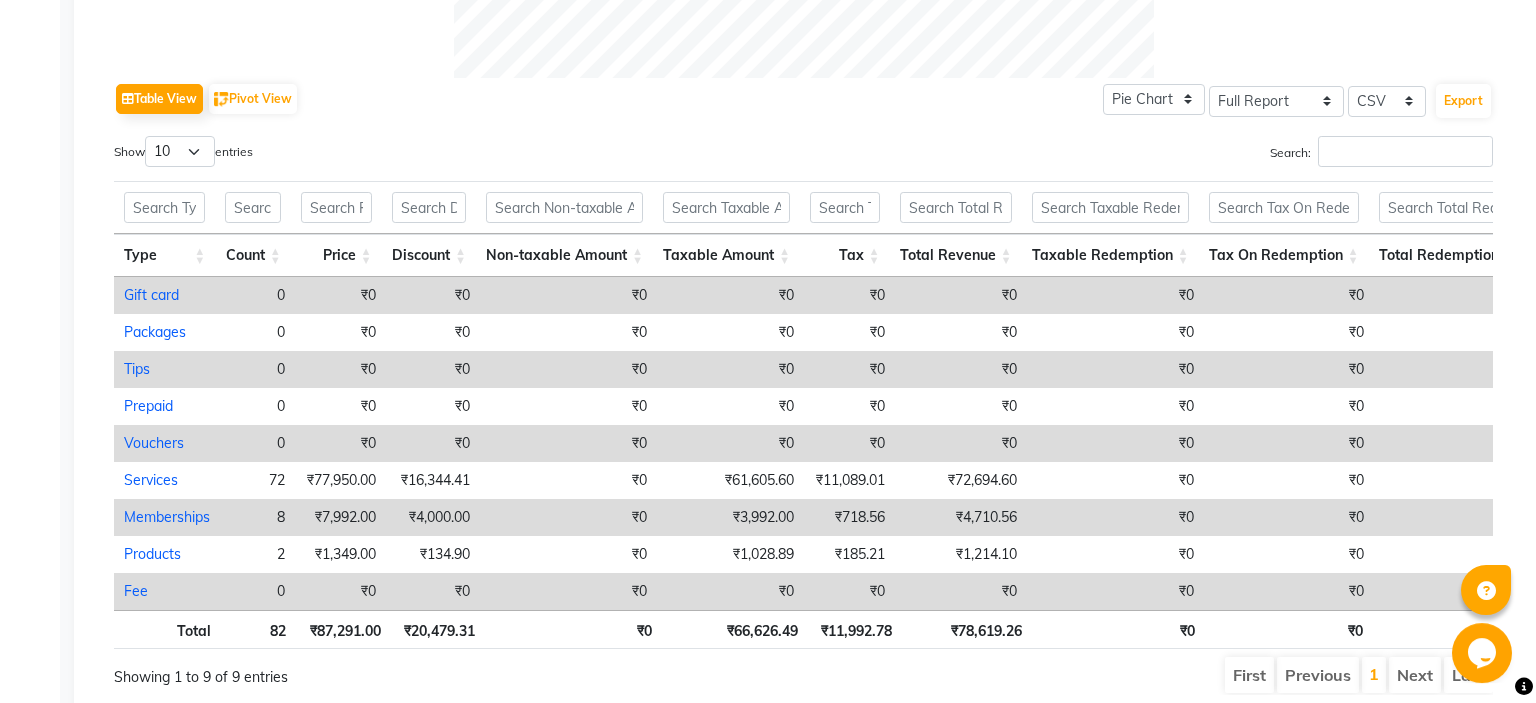 scroll, scrollTop: 1012, scrollLeft: 0, axis: vertical 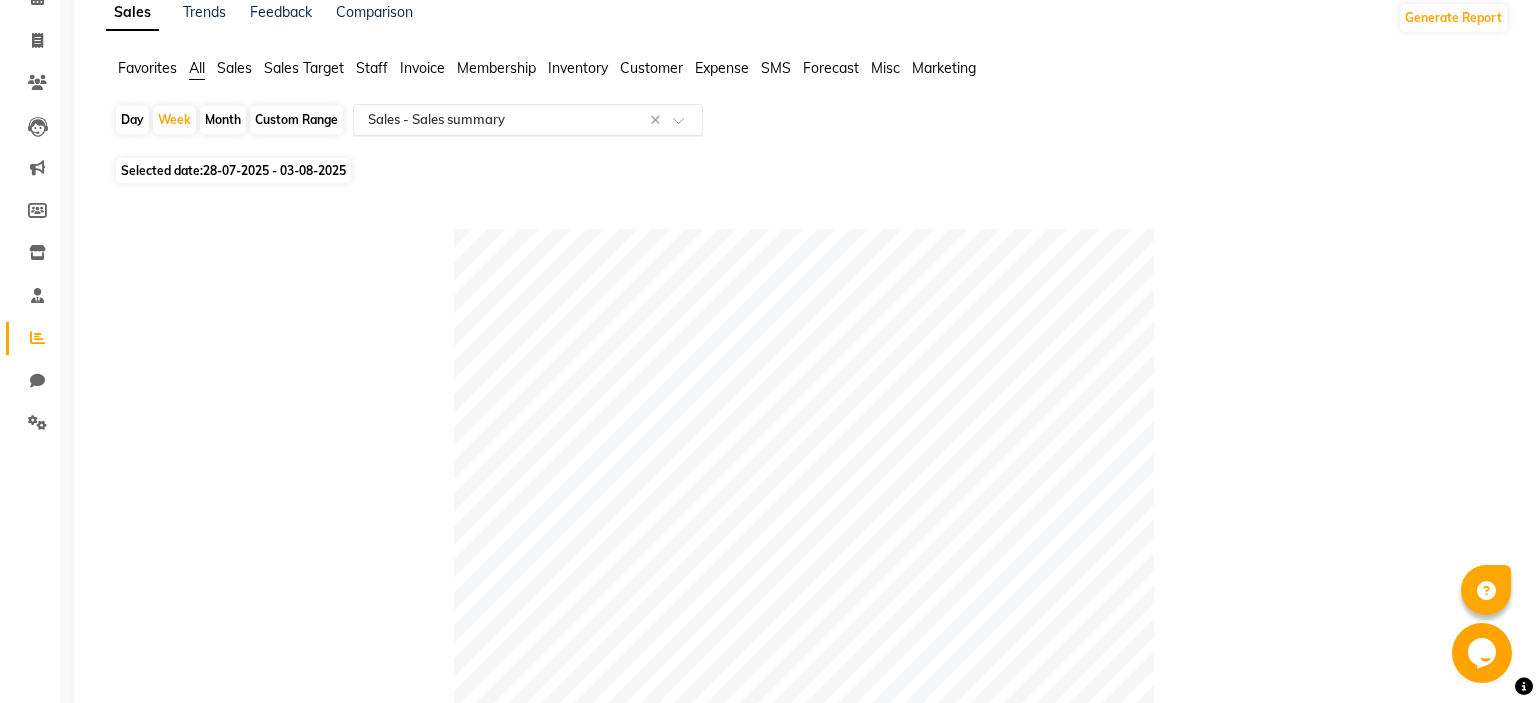 click on "Select Report Type × Sales -  Sales summary ×" 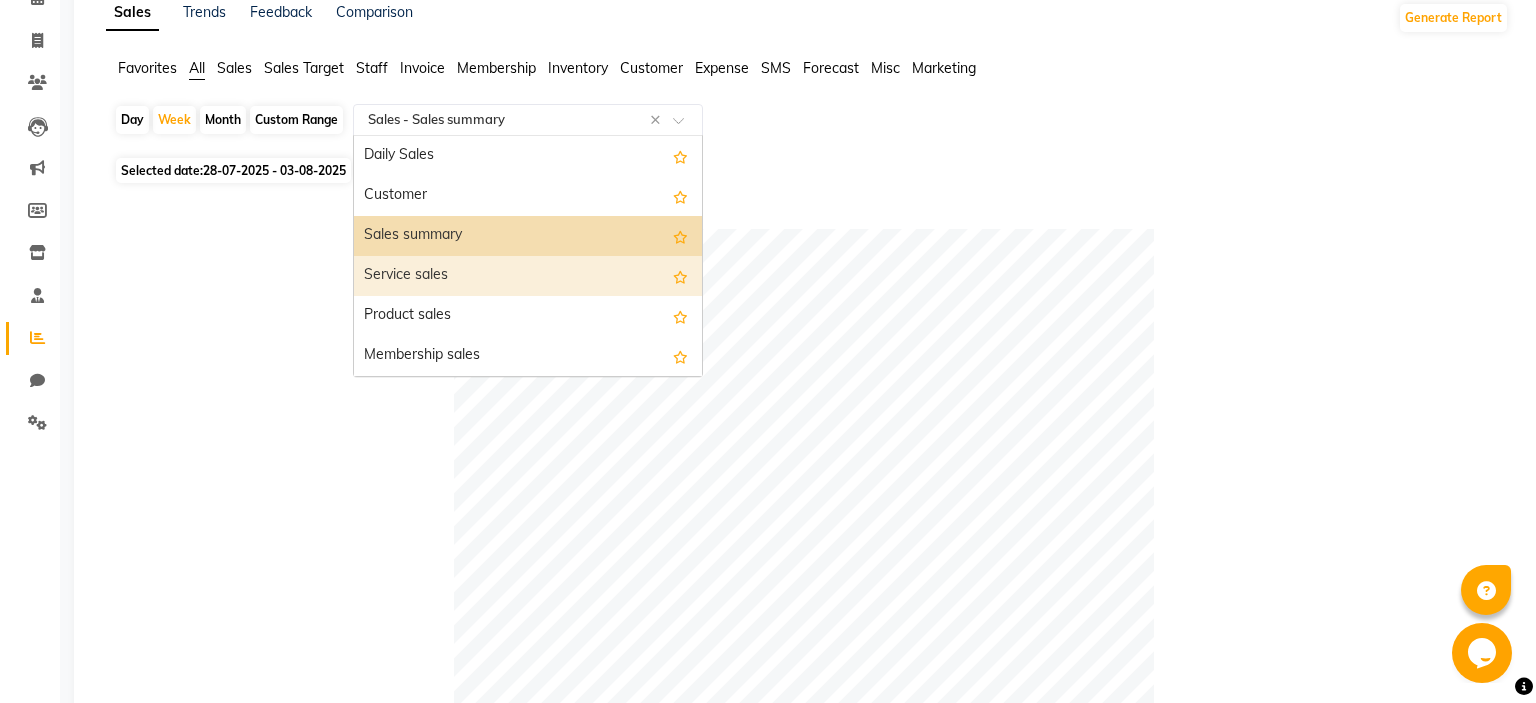 click on "Service sales" at bounding box center (528, 276) 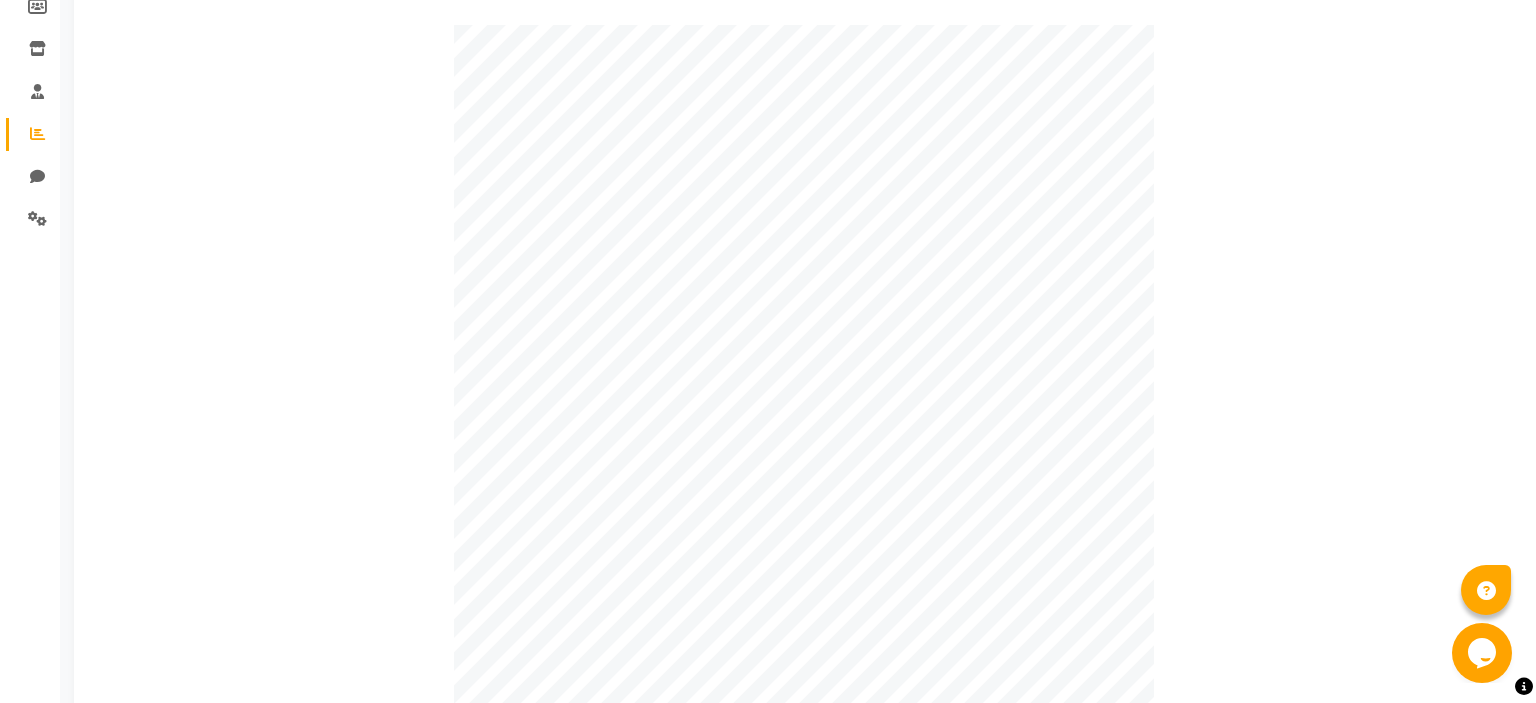 scroll, scrollTop: 0, scrollLeft: 0, axis: both 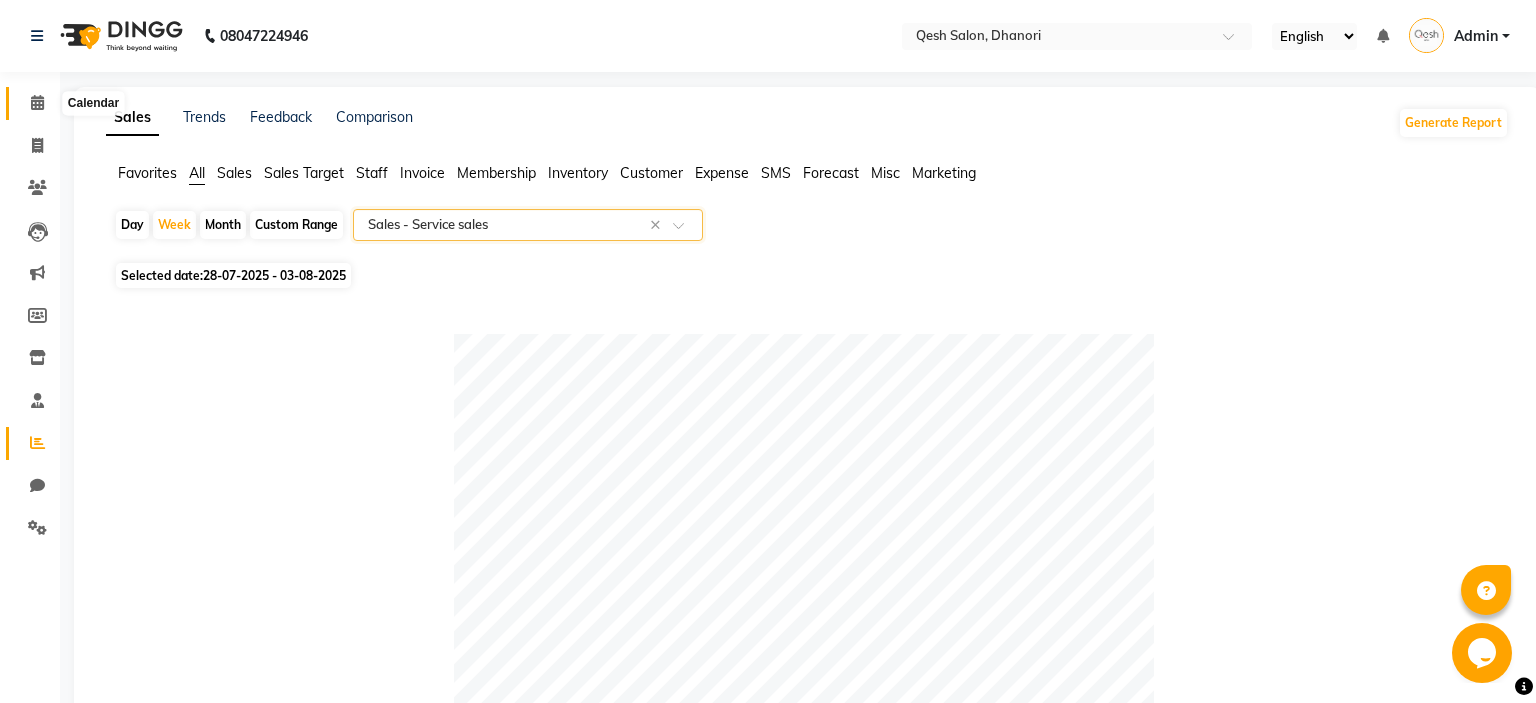click 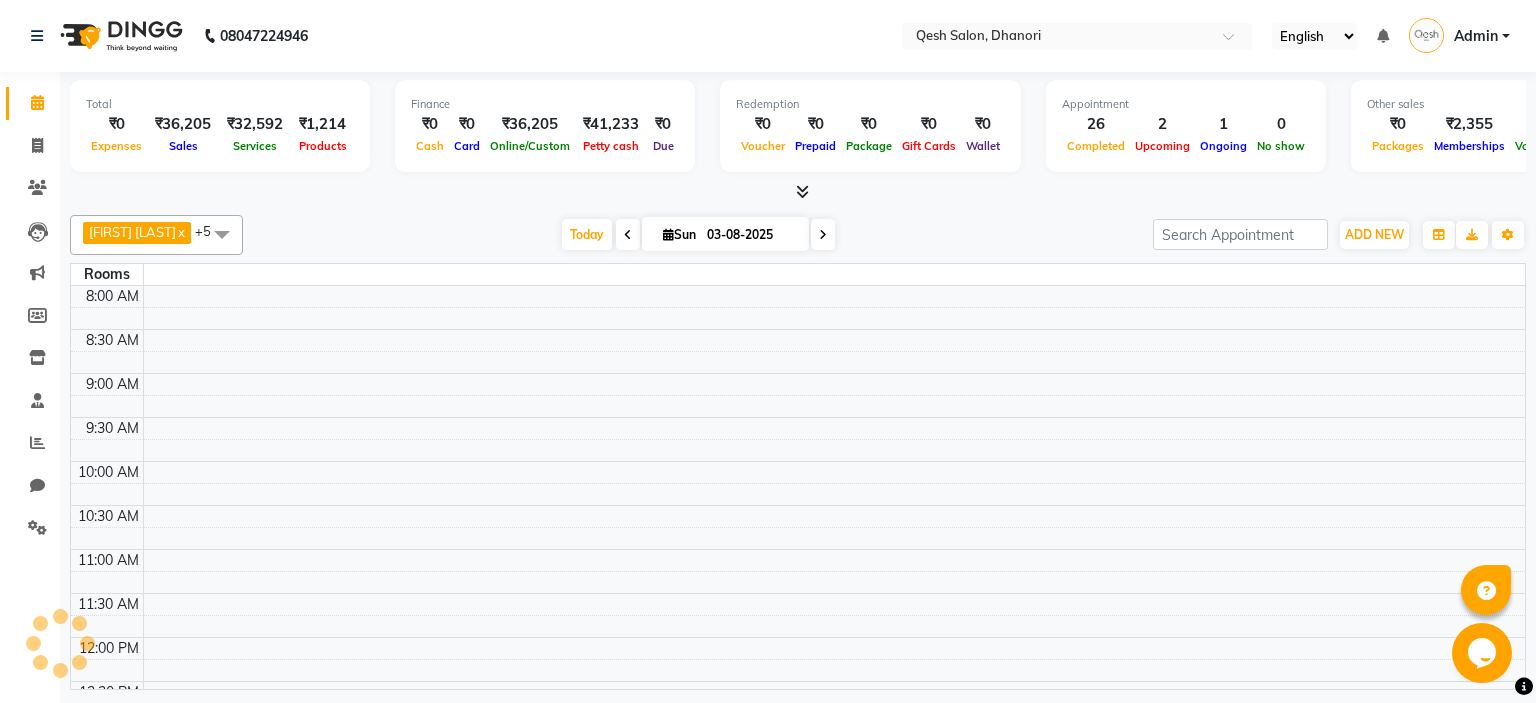 scroll, scrollTop: 0, scrollLeft: 0, axis: both 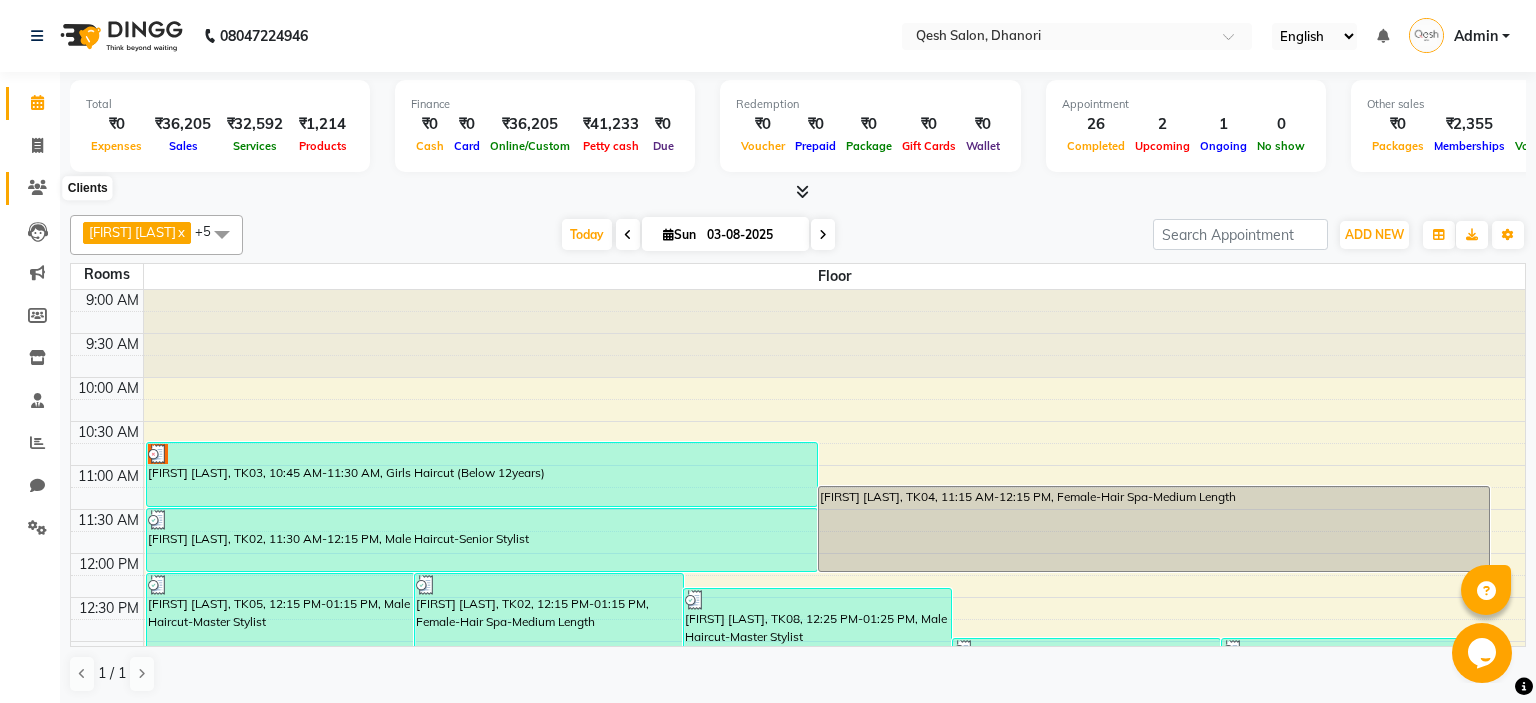 click 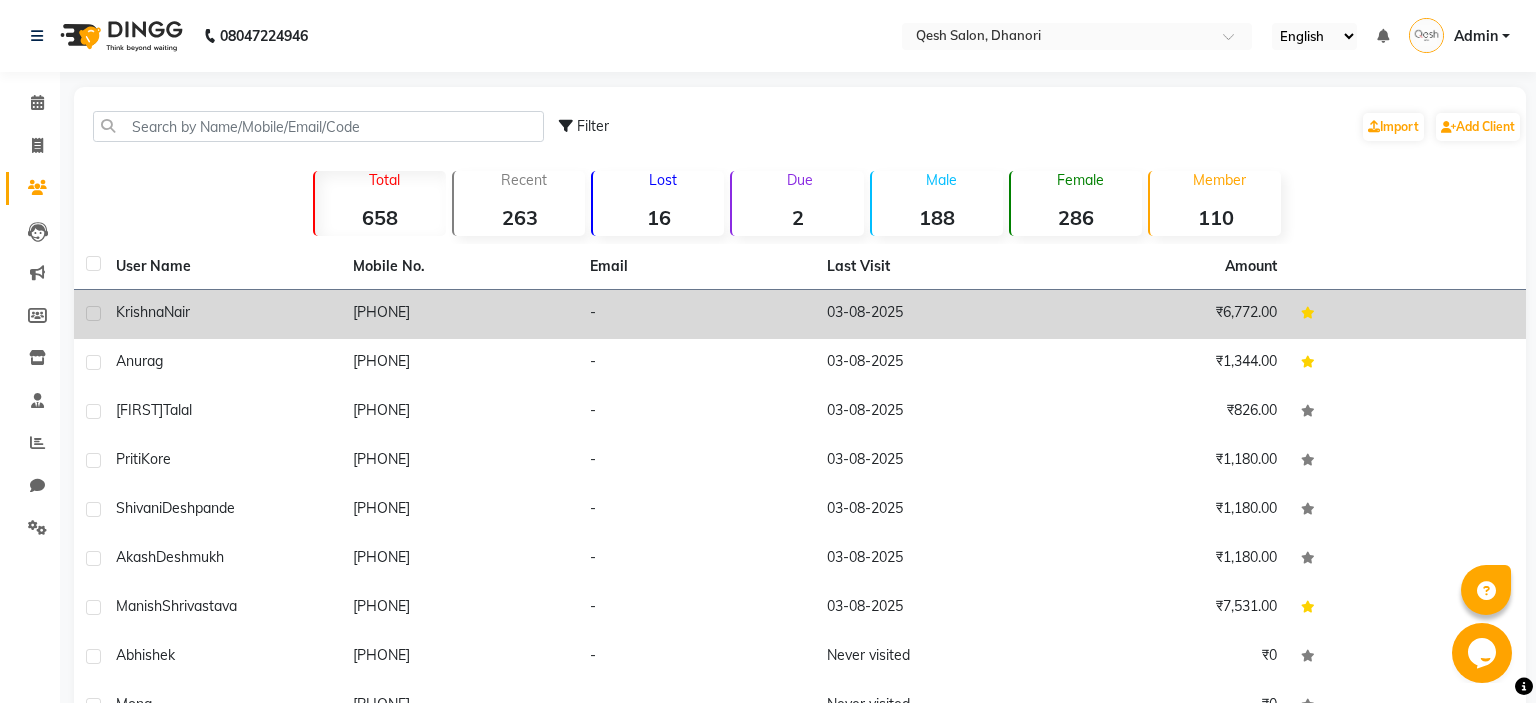 click on "[PHONE]" 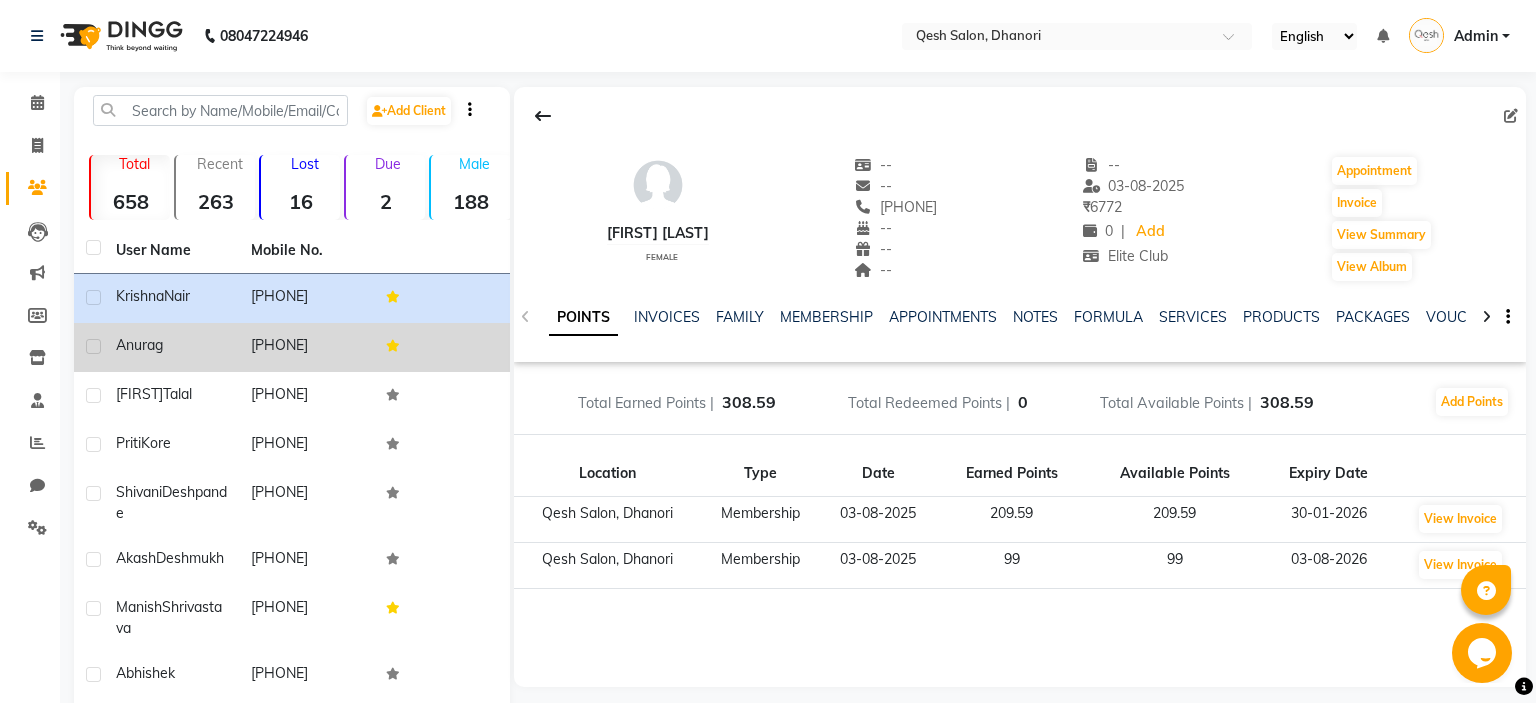 click 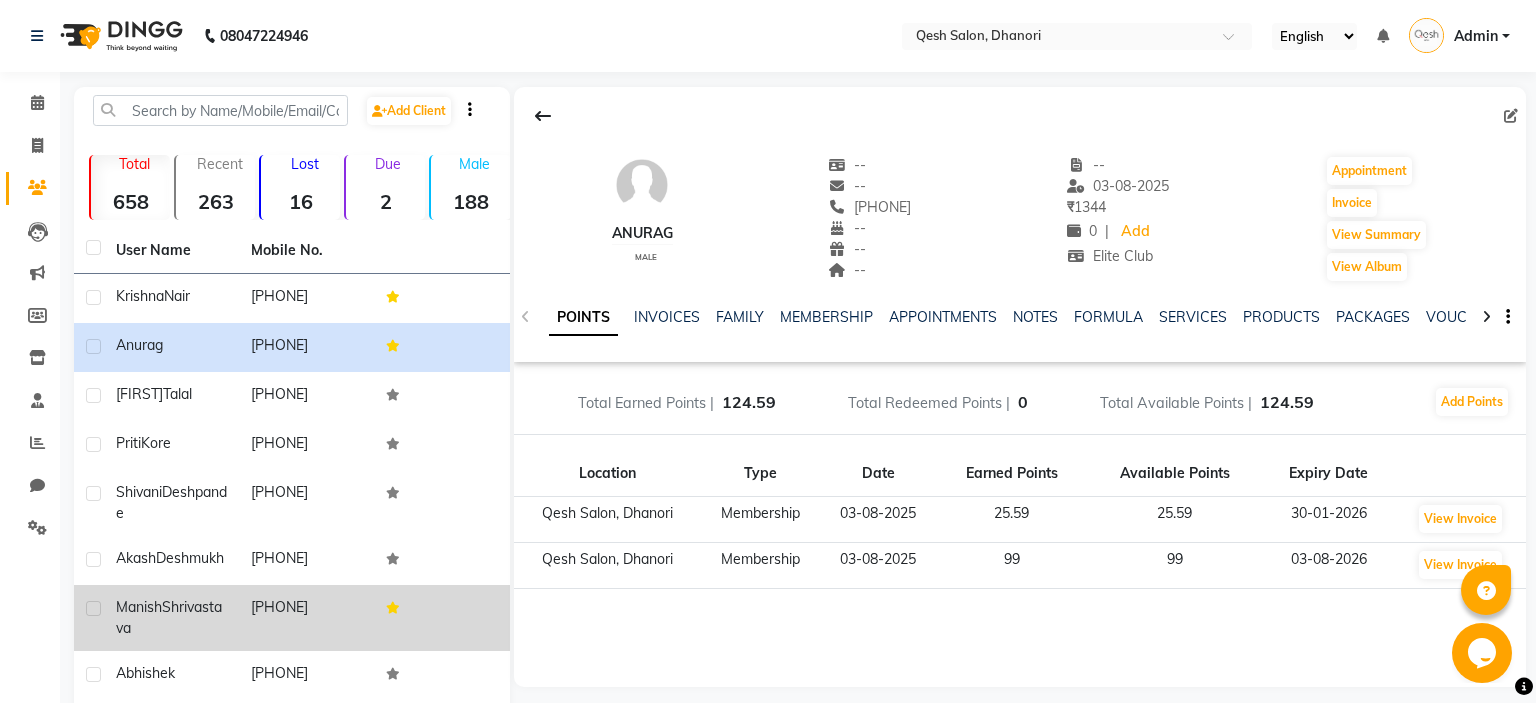 click 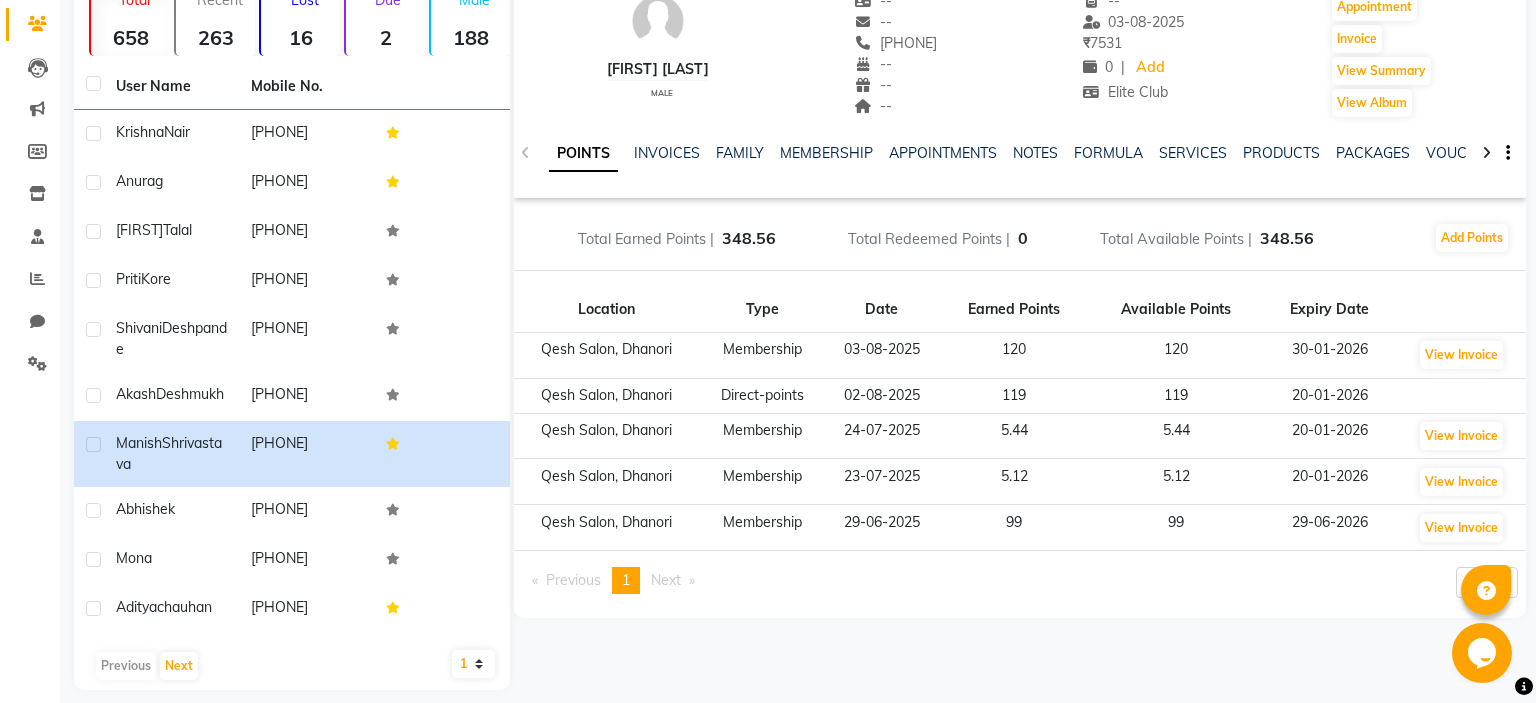 scroll, scrollTop: 197, scrollLeft: 0, axis: vertical 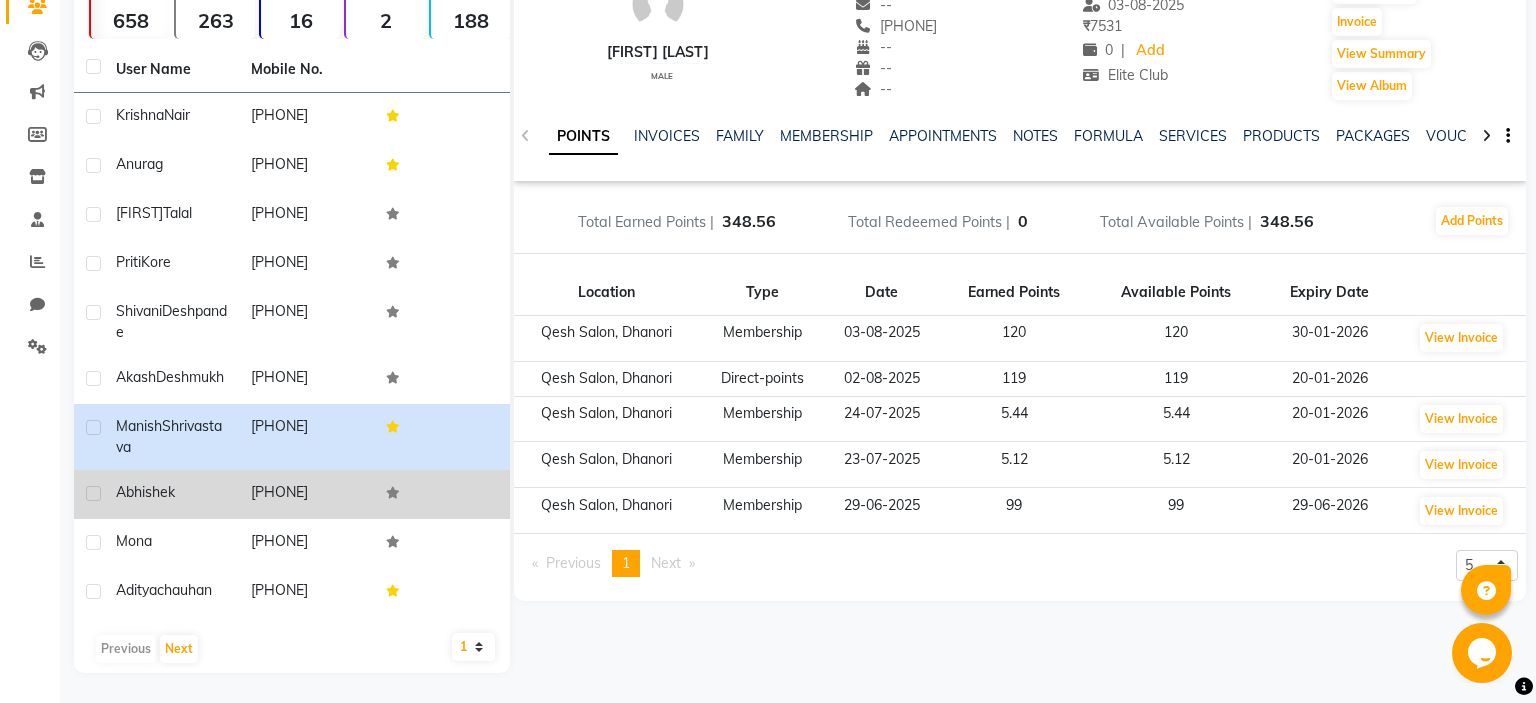 click on "[PHONE]" 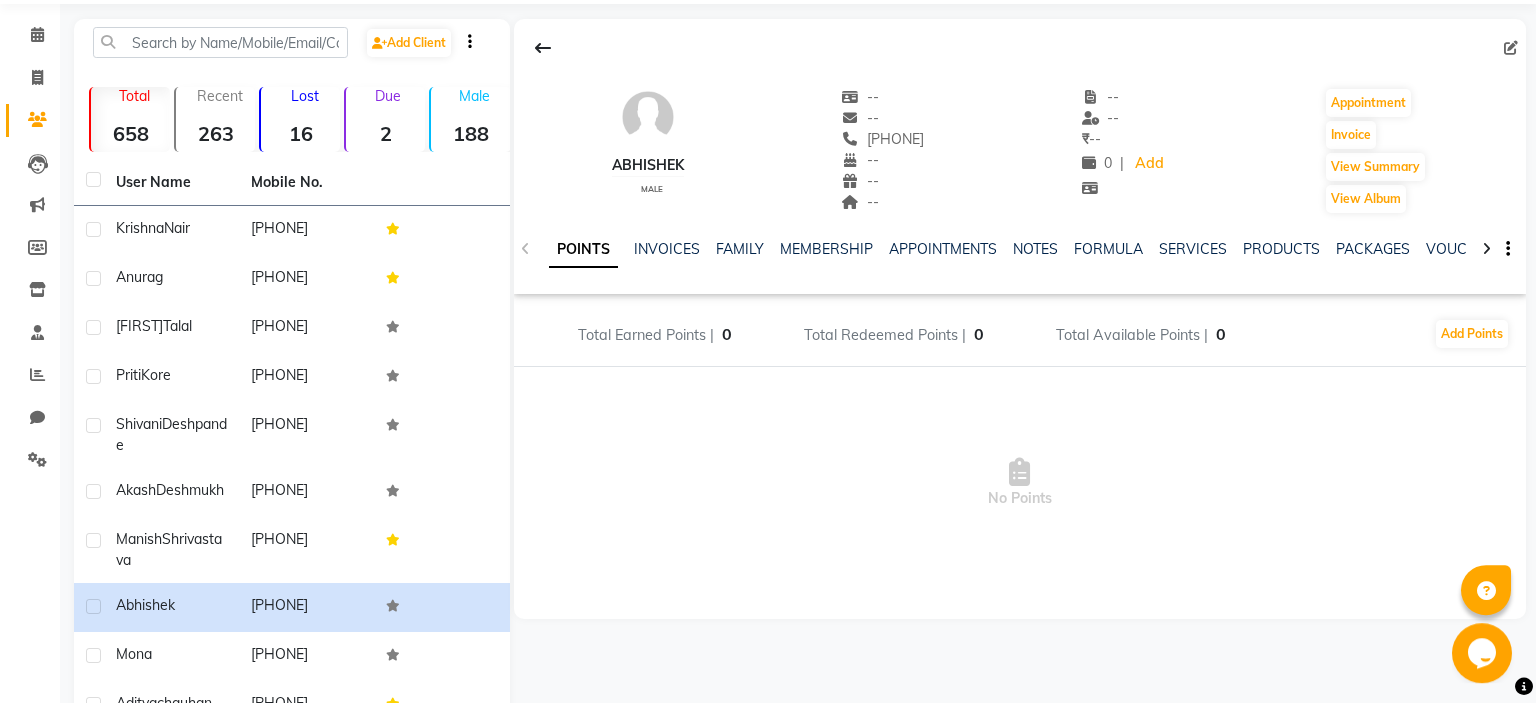 scroll, scrollTop: 0, scrollLeft: 0, axis: both 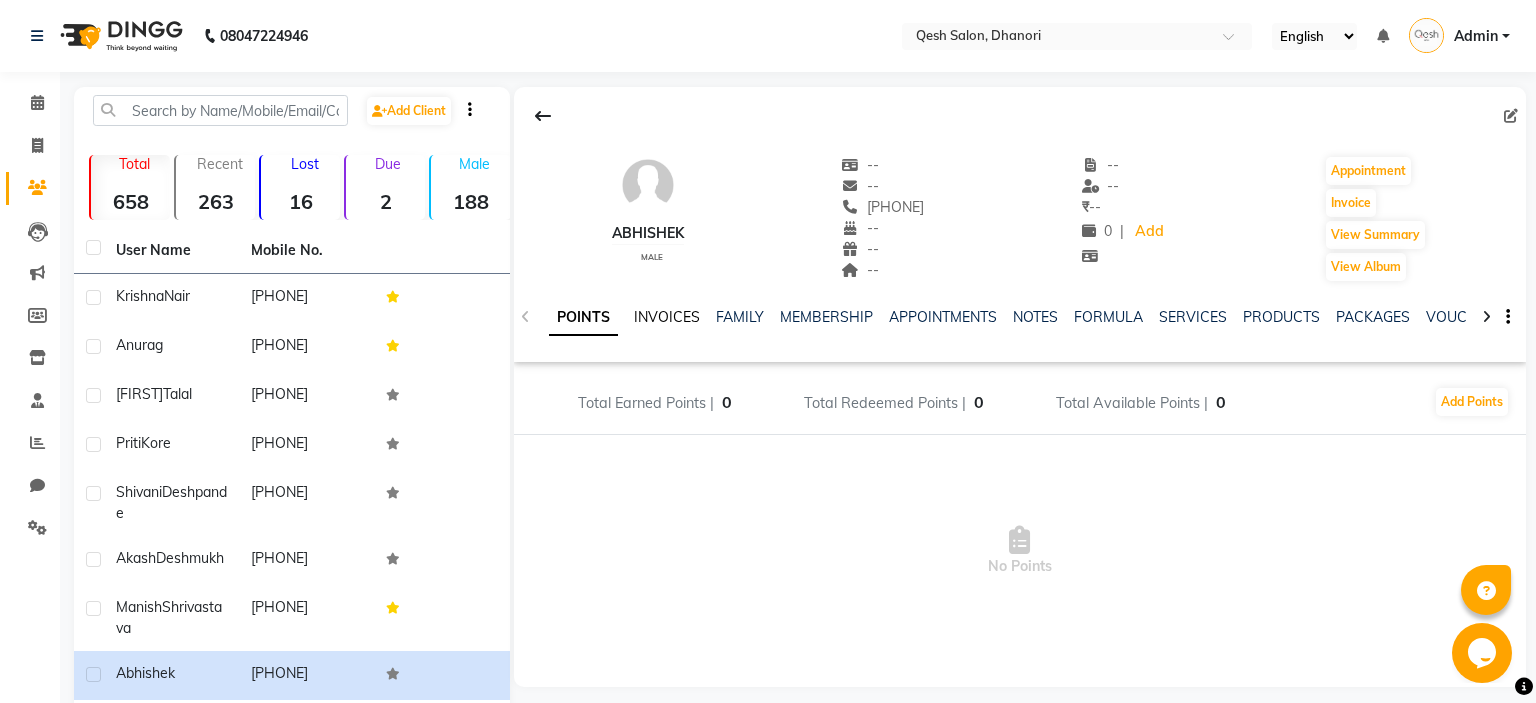 click on "INVOICES" 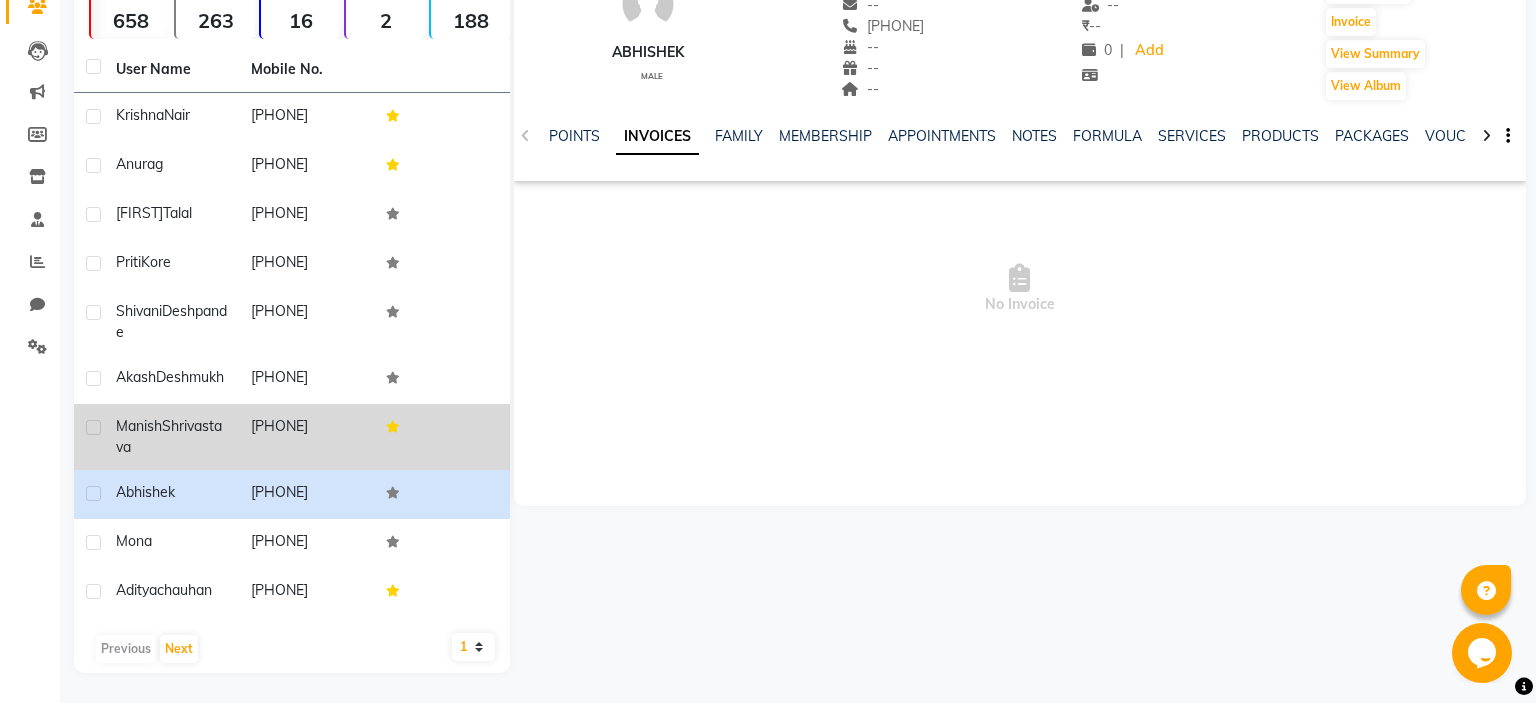 scroll, scrollTop: 0, scrollLeft: 0, axis: both 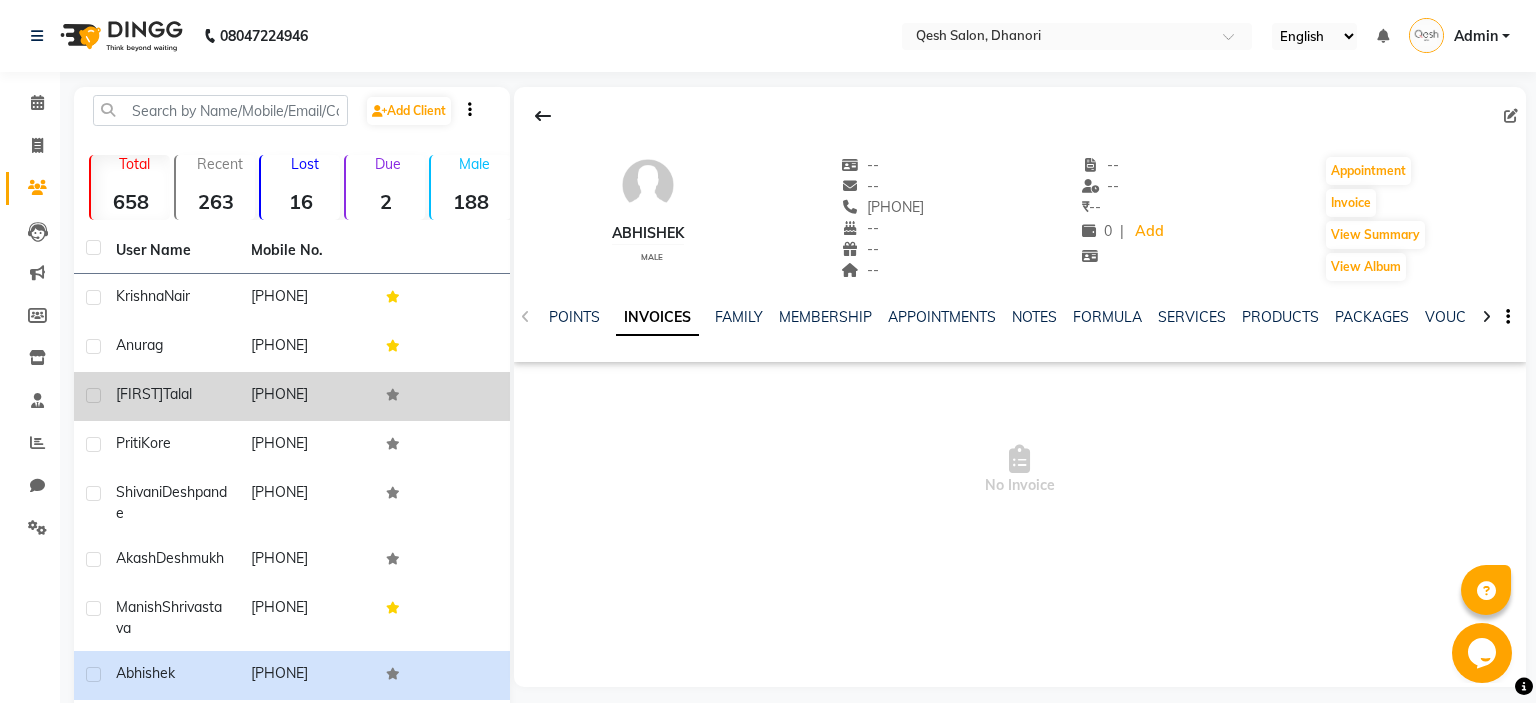 click on "[PHONE]" 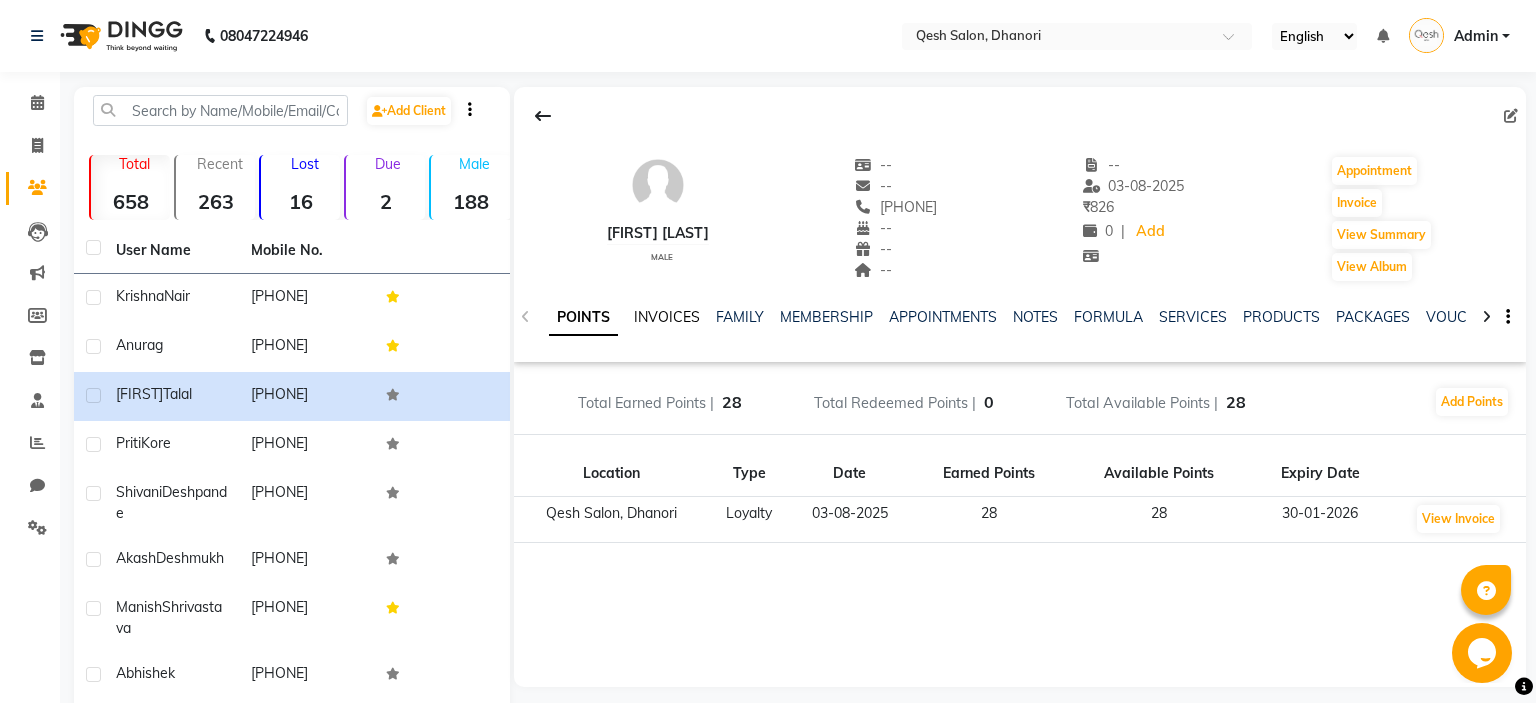 click on "INVOICES" 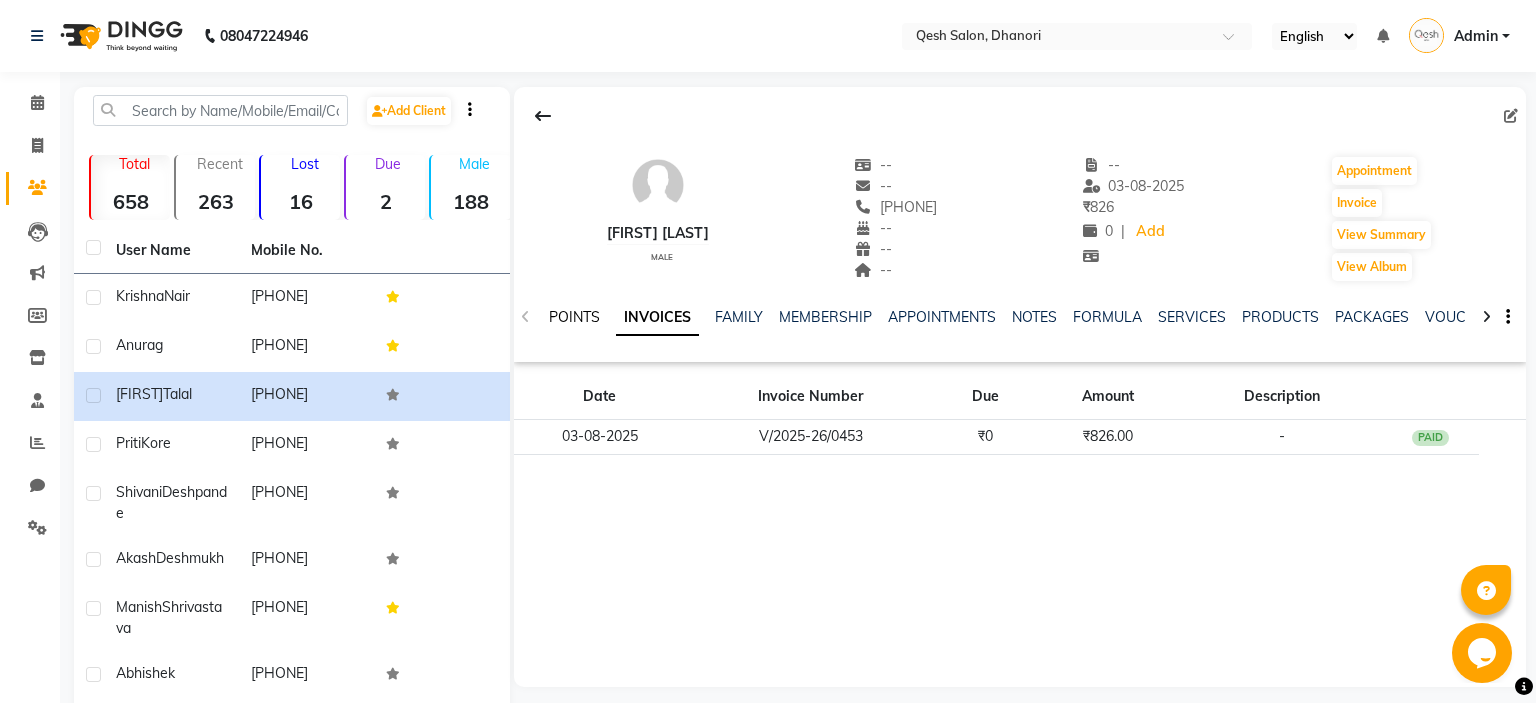 click on "POINTS" 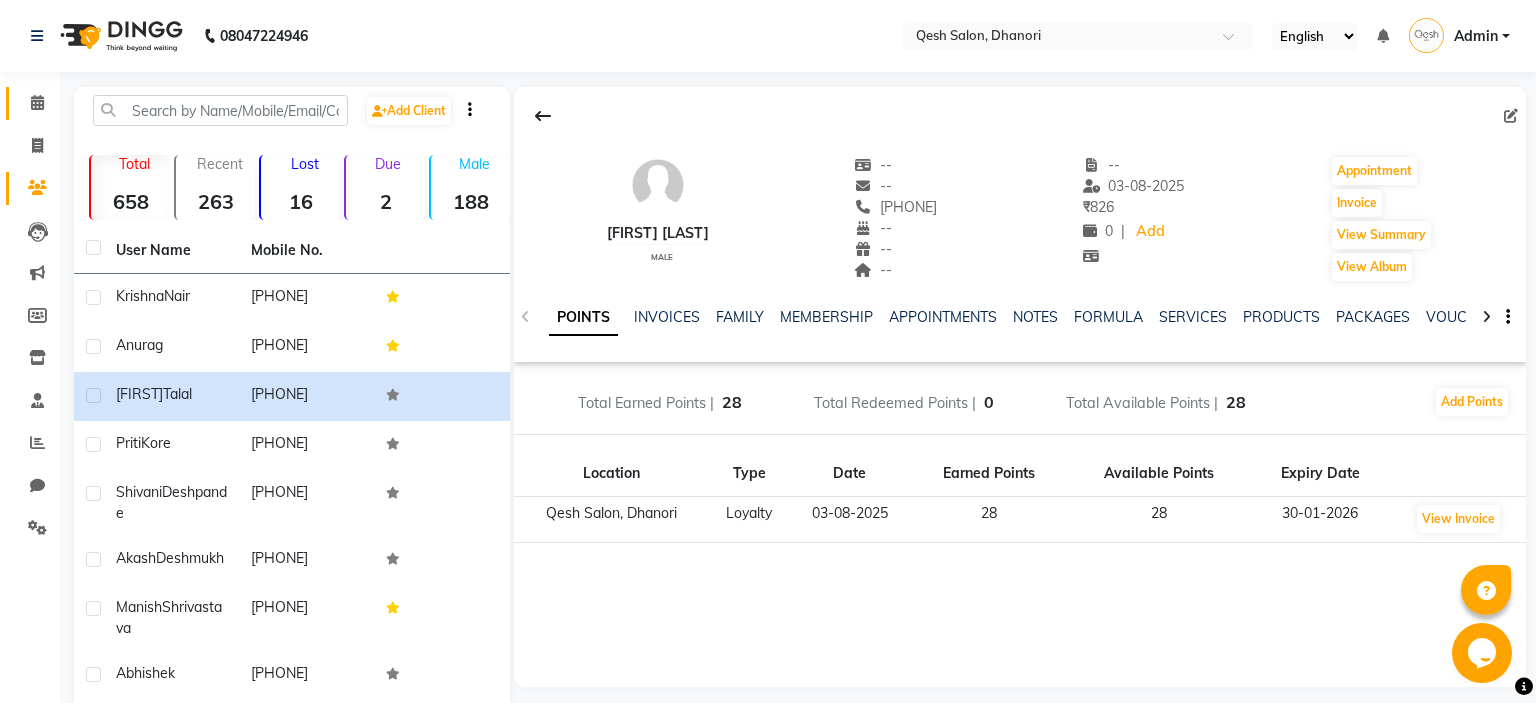 click on "Calendar" 